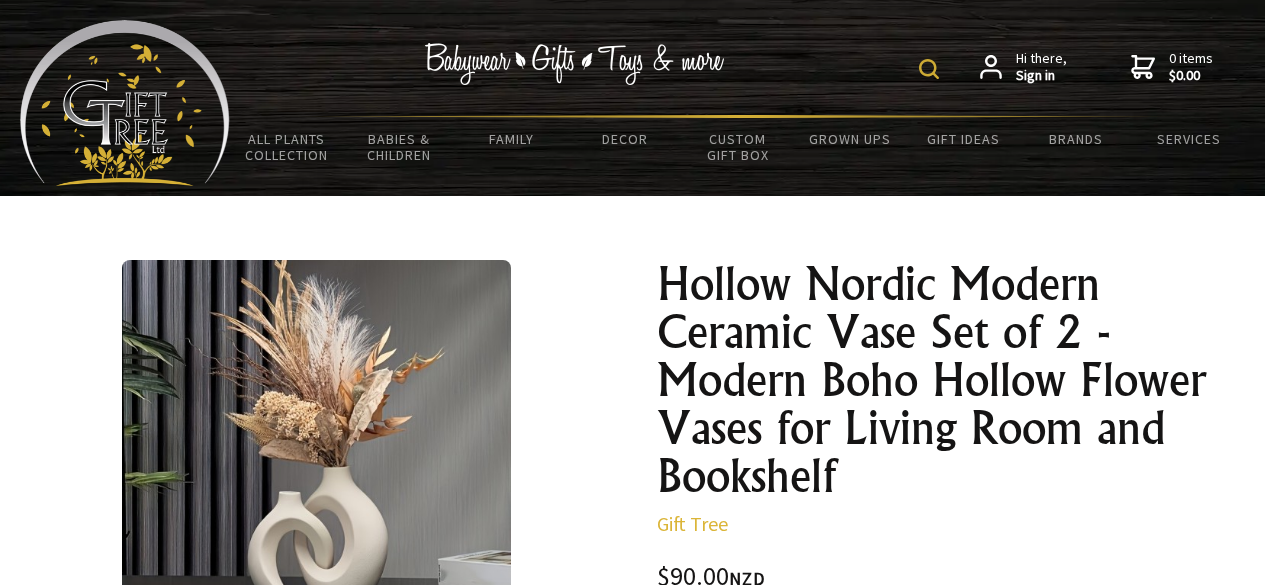 scroll, scrollTop: 0, scrollLeft: 0, axis: both 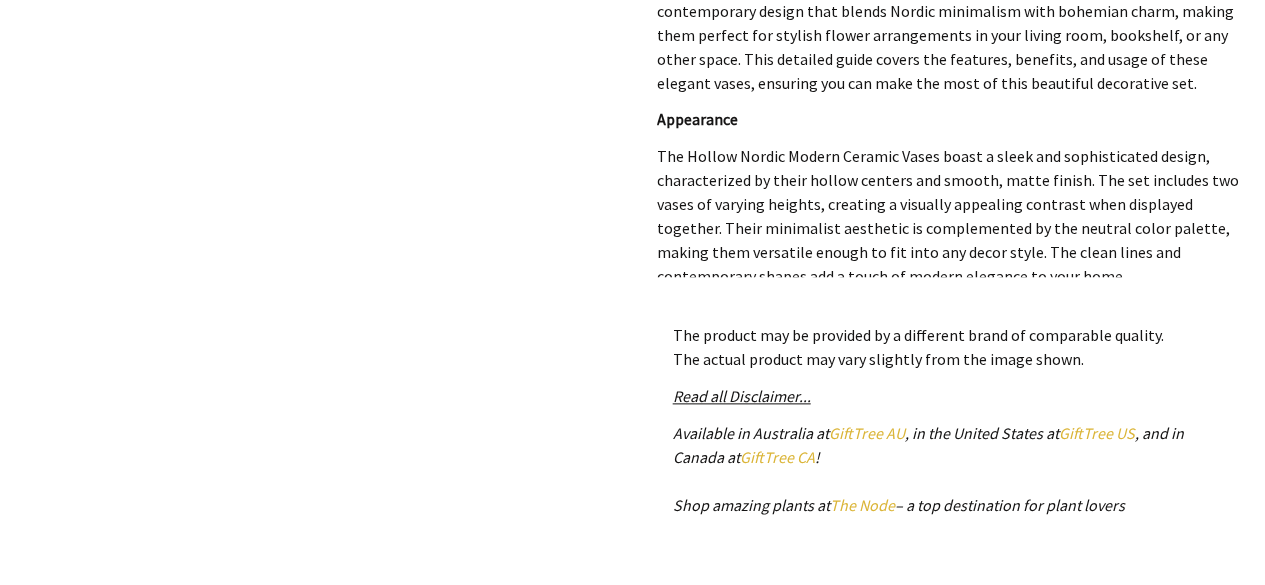 click on "The Hollow Nordic Modern Ceramic Vases boast a sleek and sophisticated design, characterized by their hollow centers and smooth, matte
finish. The set includes two vases of varying heights, creating a visually appealing contrast when displayed together. Their minimalist
aesthetic is complemented by the neutral color palette, making them versatile enough to fit into any decor style. The clean lines and
contemporary shapes add a touch of modern elegance to your home." at bounding box center (949, 216) 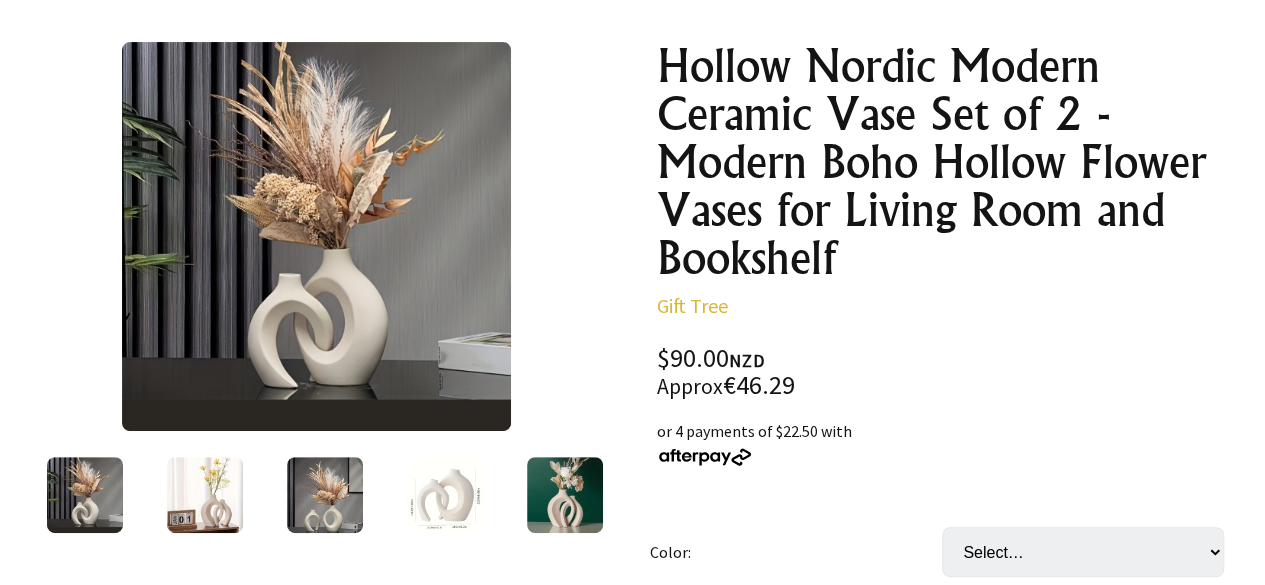 scroll, scrollTop: 216, scrollLeft: 0, axis: vertical 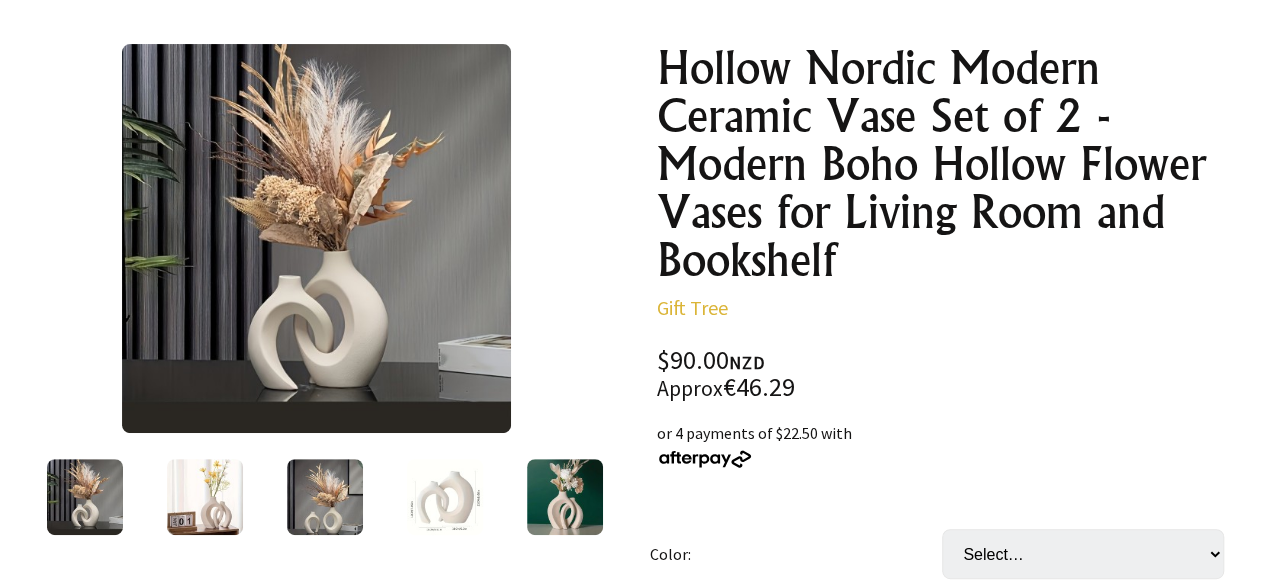 click at bounding box center [205, 497] 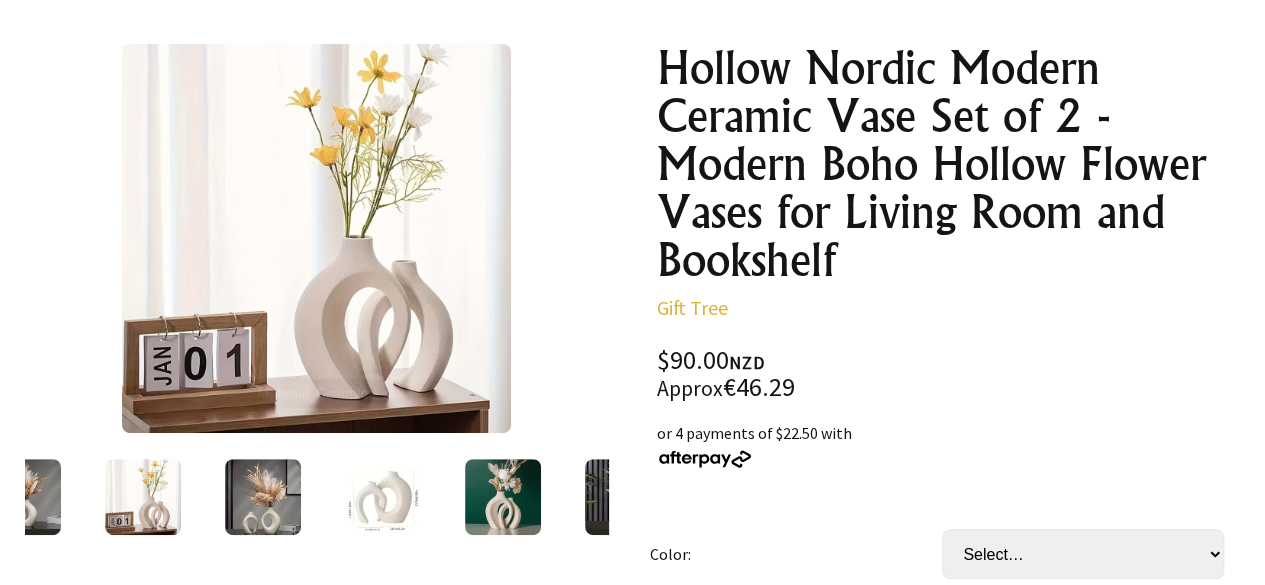 click at bounding box center (263, 497) 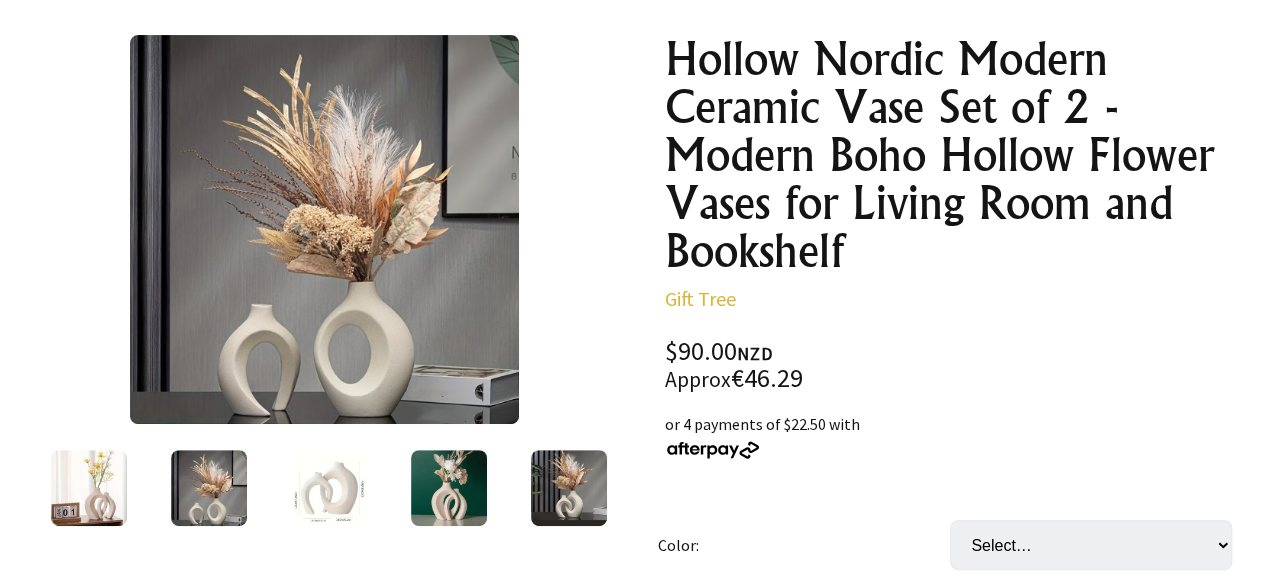 scroll, scrollTop: 224, scrollLeft: 0, axis: vertical 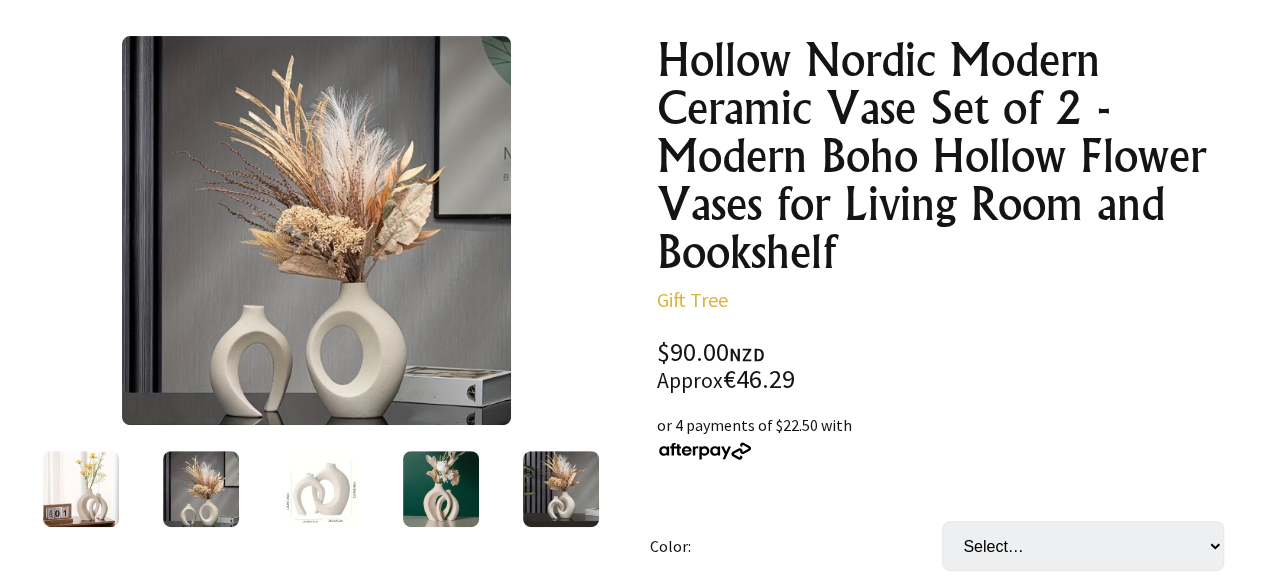 click at bounding box center (316, 230) 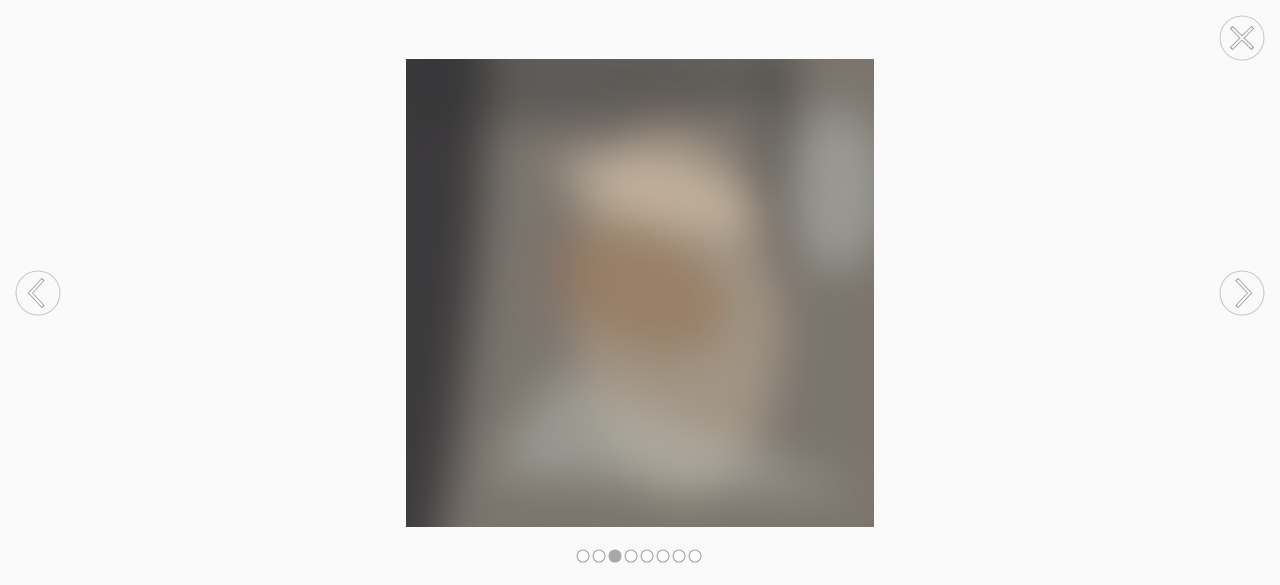 click at bounding box center (640, 293) 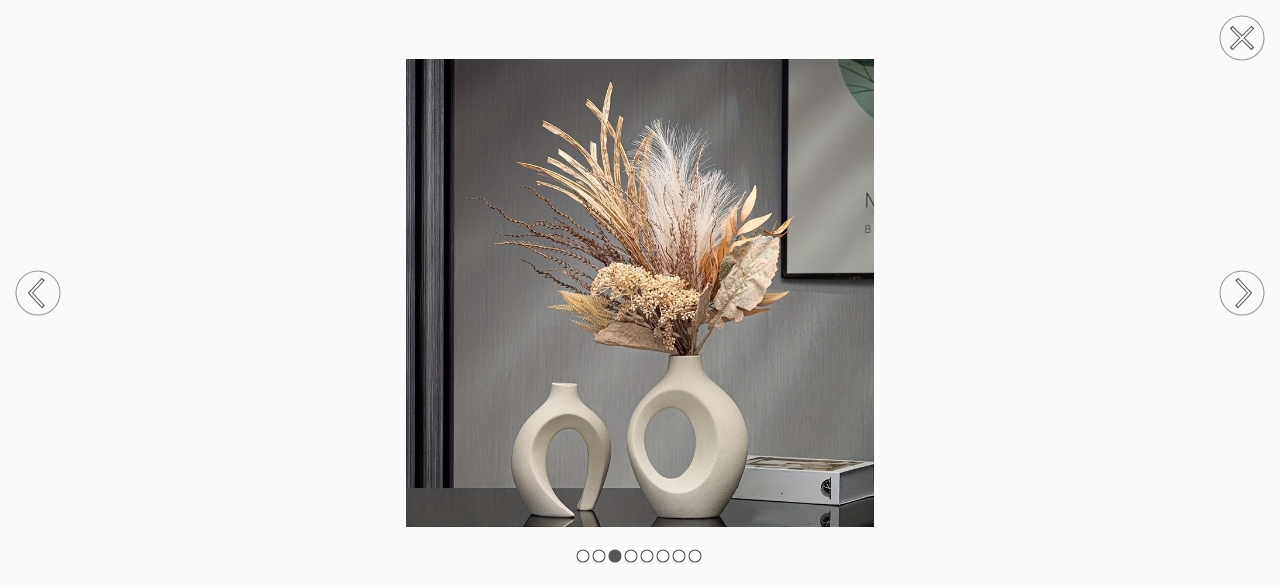 drag, startPoint x: 903, startPoint y: 178, endPoint x: 887, endPoint y: 171, distance: 17.464249 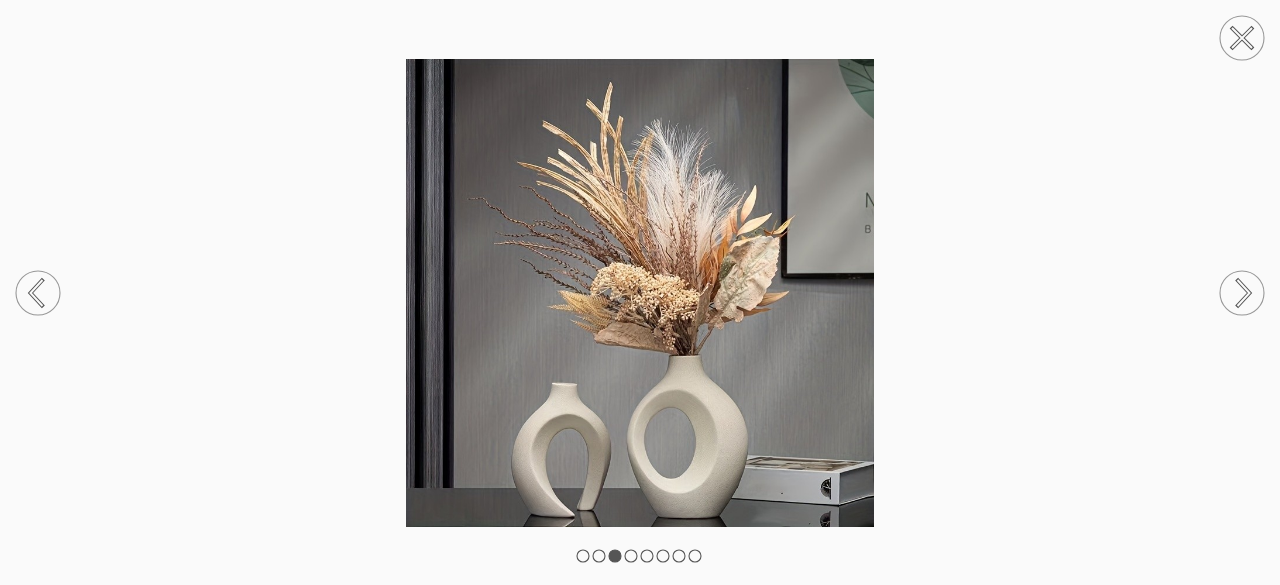click at bounding box center (640, 293) 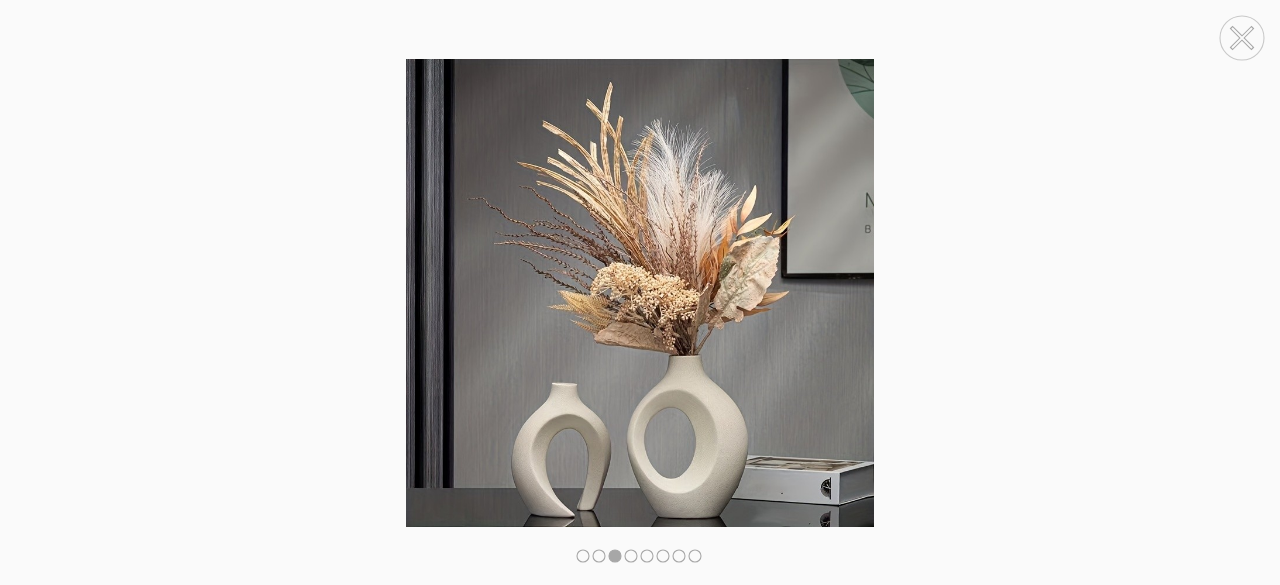 drag, startPoint x: 864, startPoint y: 309, endPoint x: 635, endPoint y: 250, distance: 236.47833 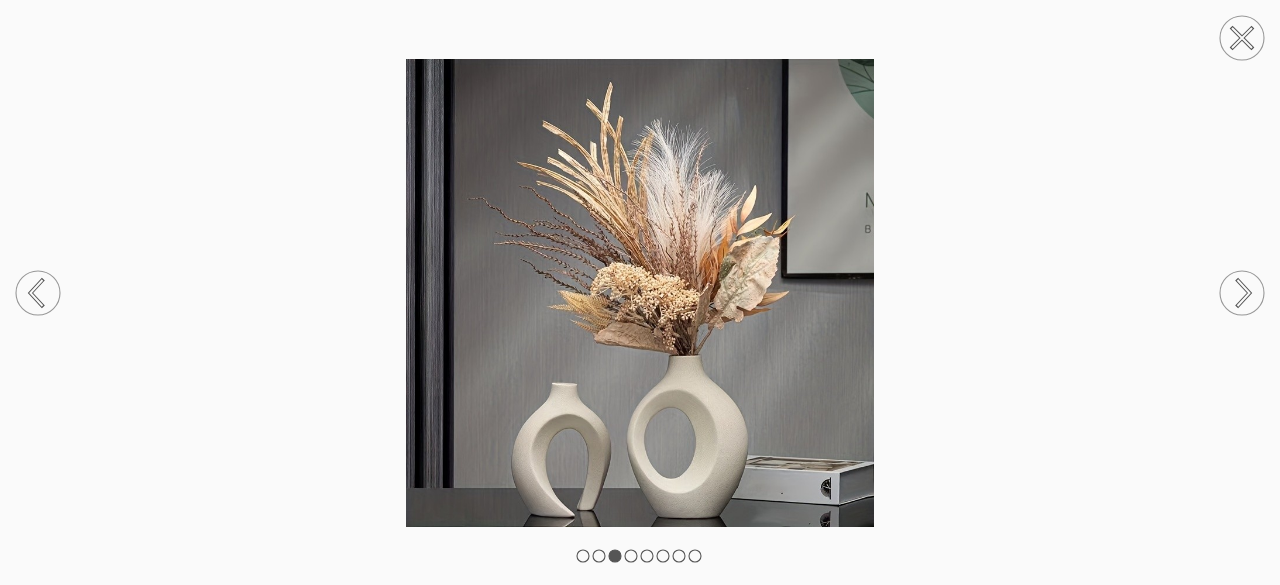 click at bounding box center [640, 293] 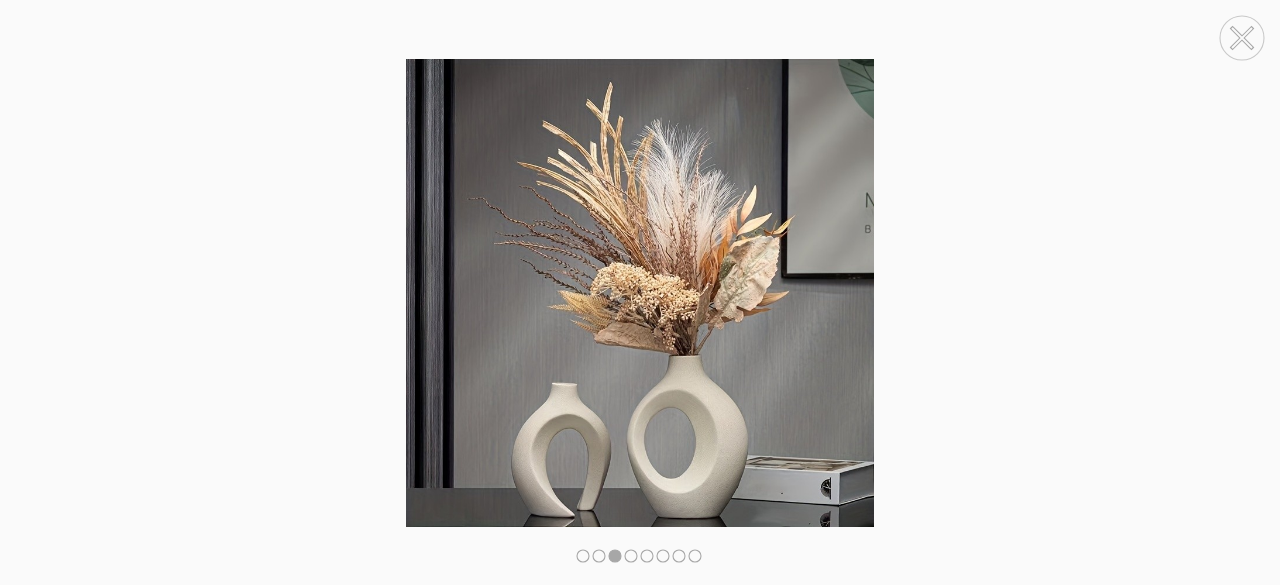 drag, startPoint x: 663, startPoint y: 242, endPoint x: 640, endPoint y: 125, distance: 119.23926 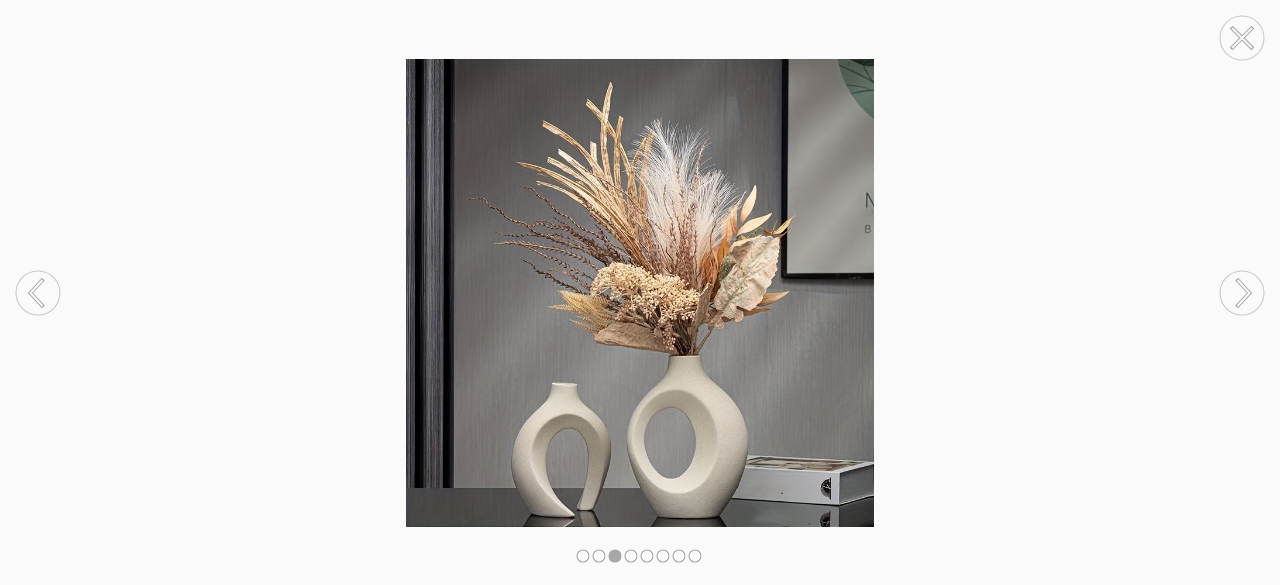 click at bounding box center [640, 293] 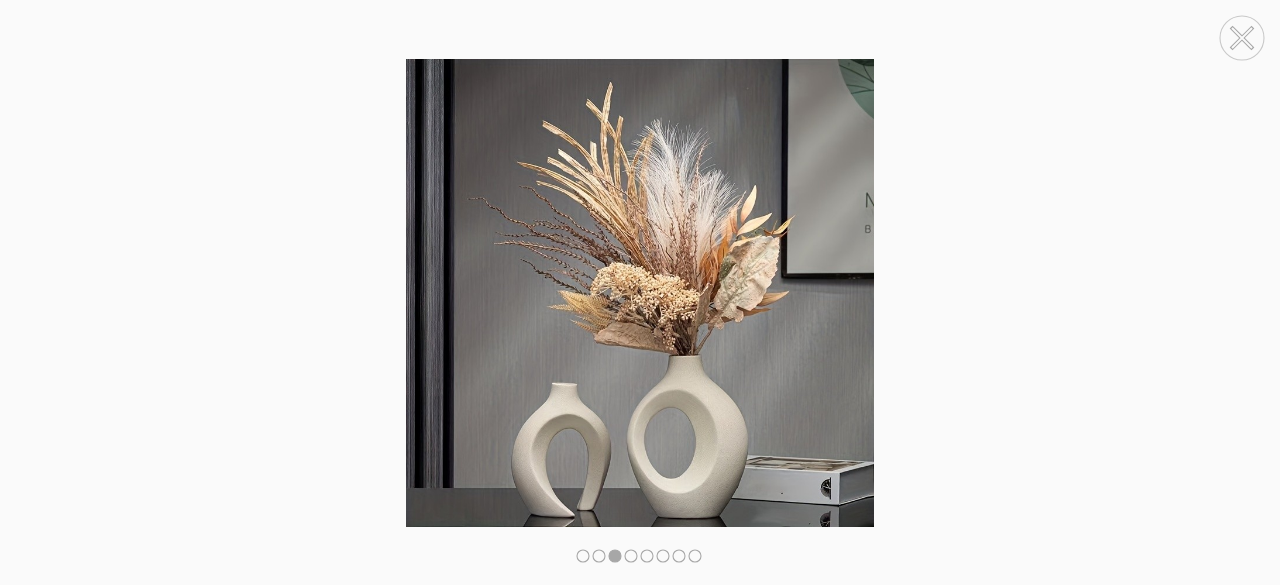 click at bounding box center (640, 293) 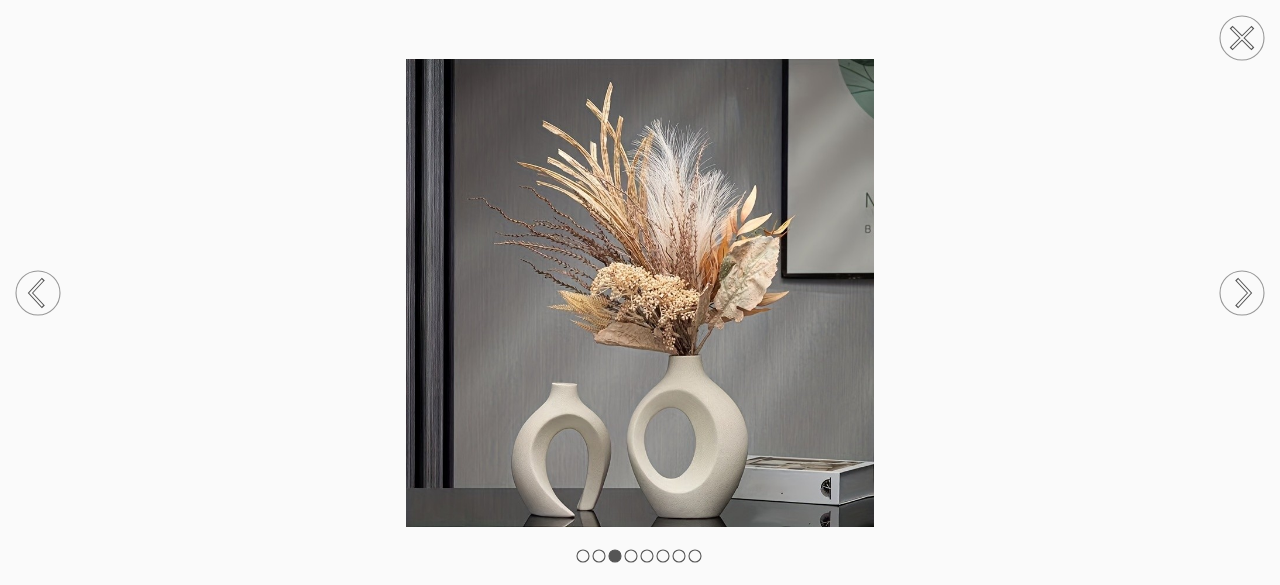 click at bounding box center [640, 293] 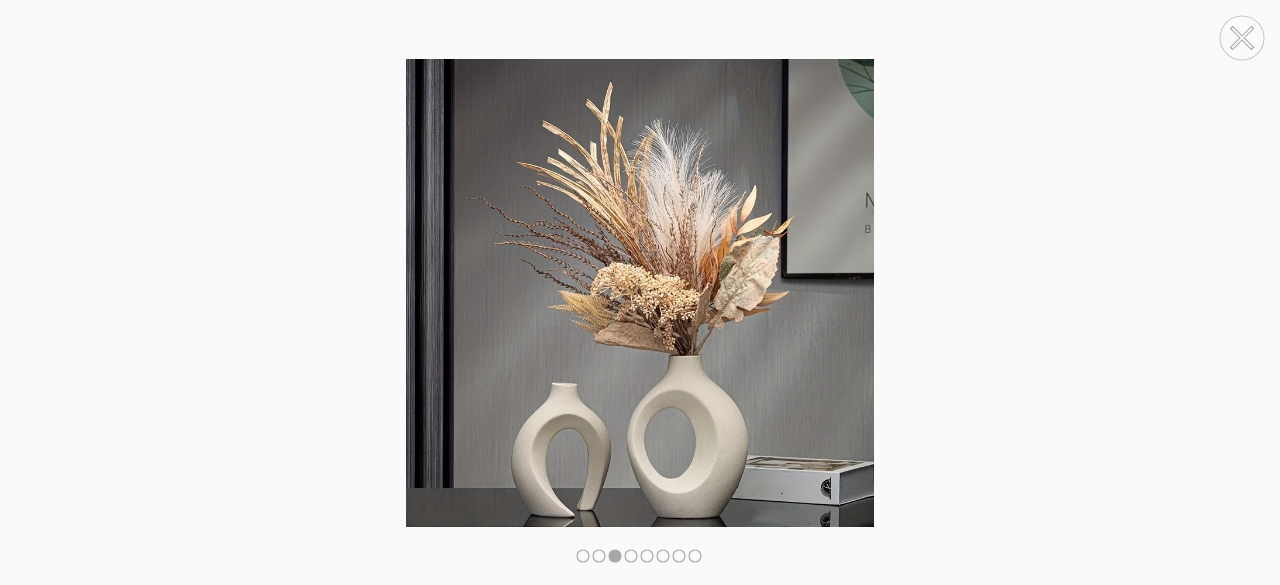 drag, startPoint x: 757, startPoint y: 125, endPoint x: 843, endPoint y: 127, distance: 86.023254 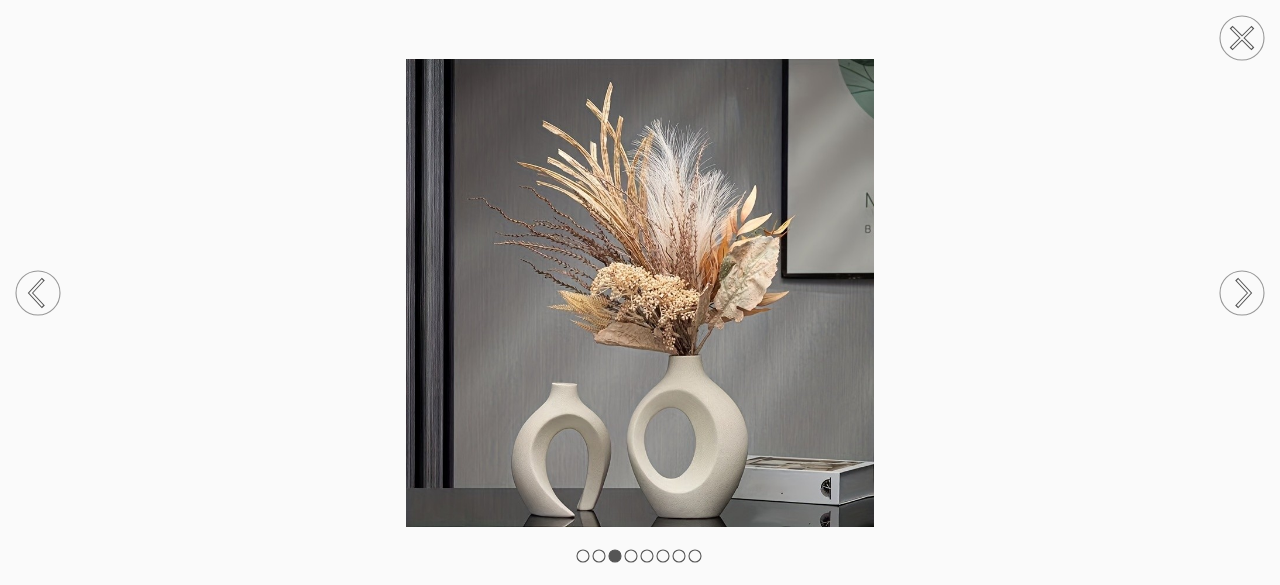 drag, startPoint x: 812, startPoint y: 112, endPoint x: 814, endPoint y: 99, distance: 13.152946 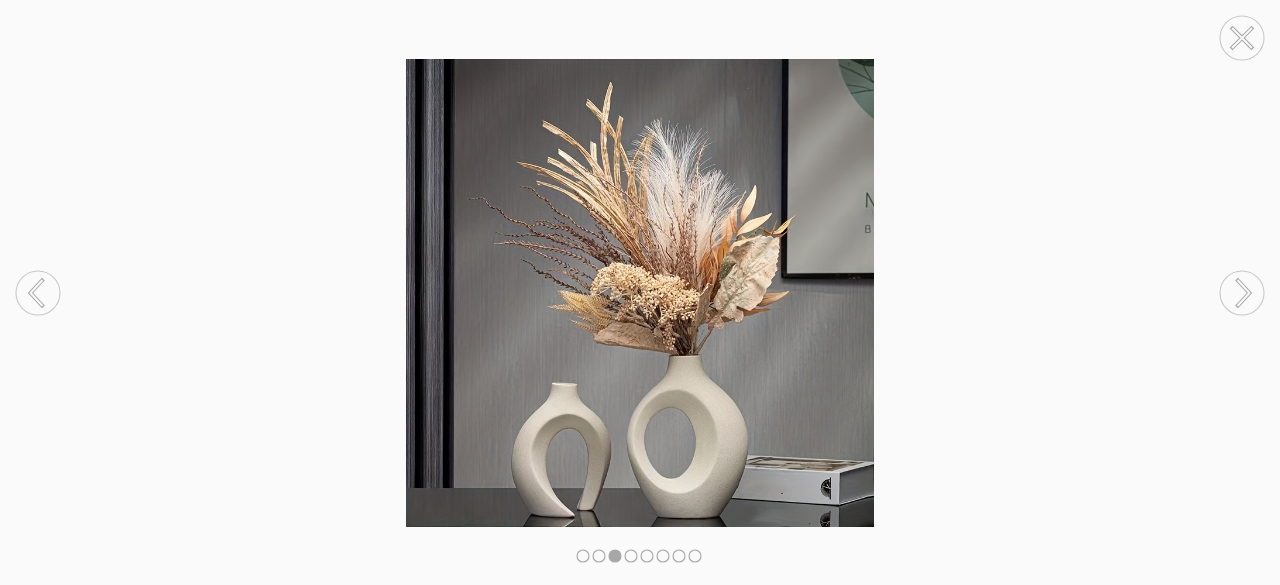 click at bounding box center [640, 293] 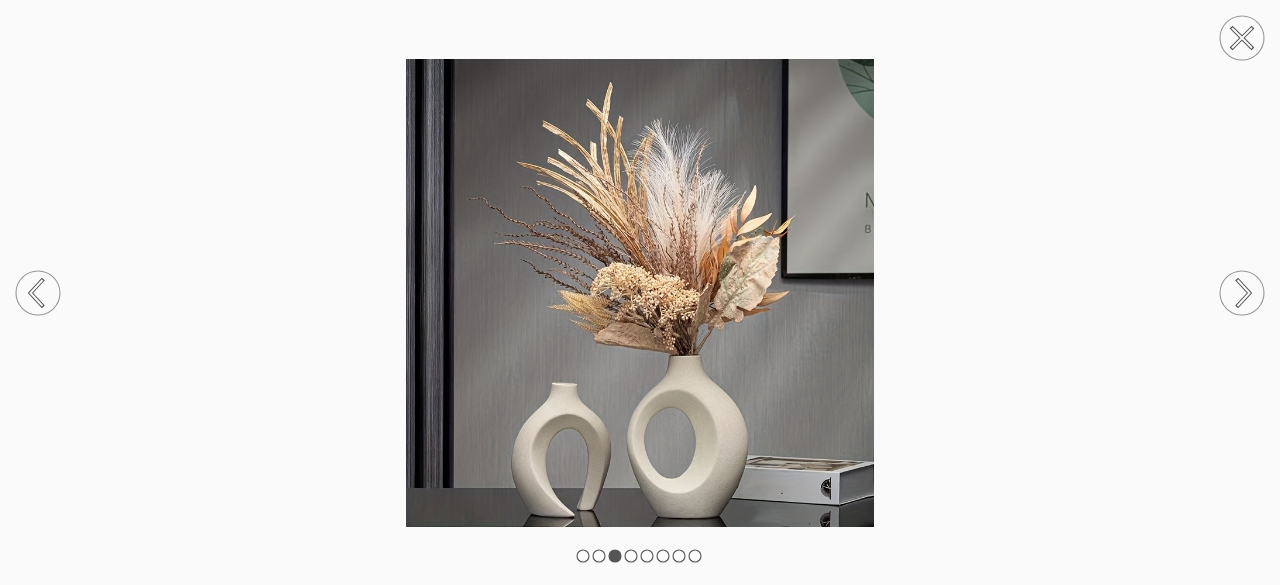 click at bounding box center [640, 293] 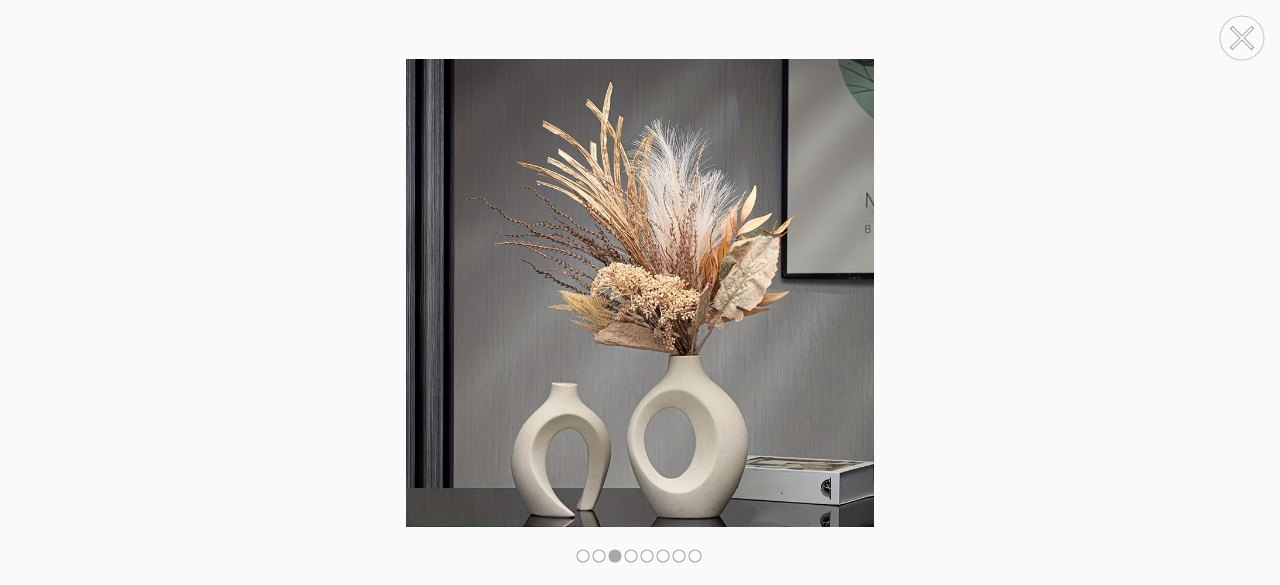 drag, startPoint x: 337, startPoint y: 256, endPoint x: 362, endPoint y: 245, distance: 27.313 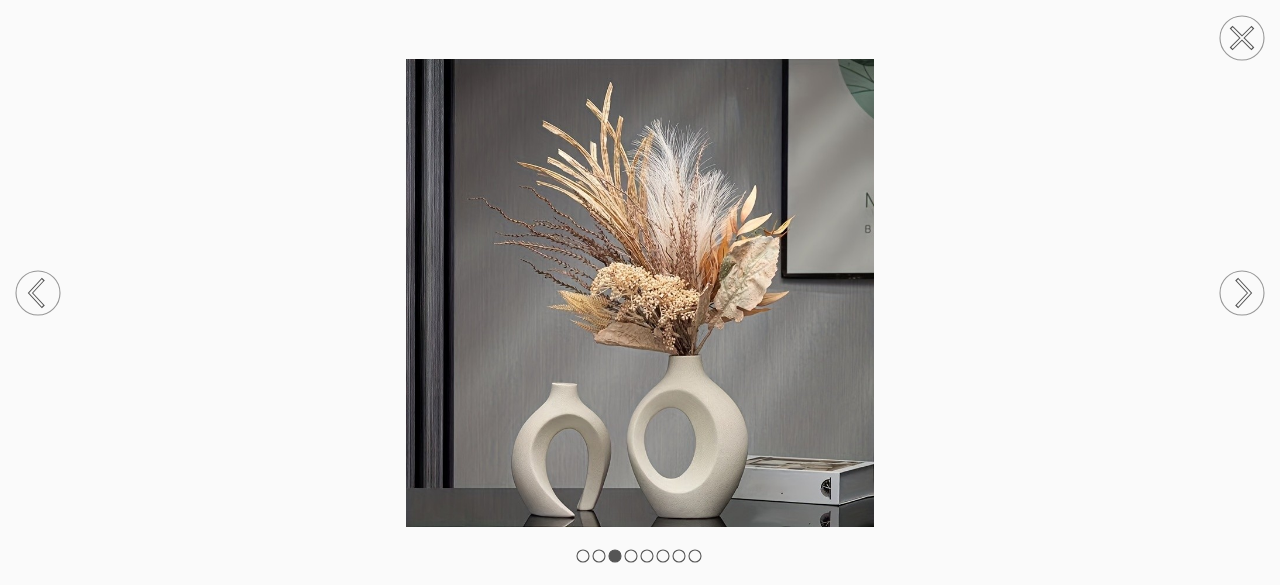 click at bounding box center (640, 293) 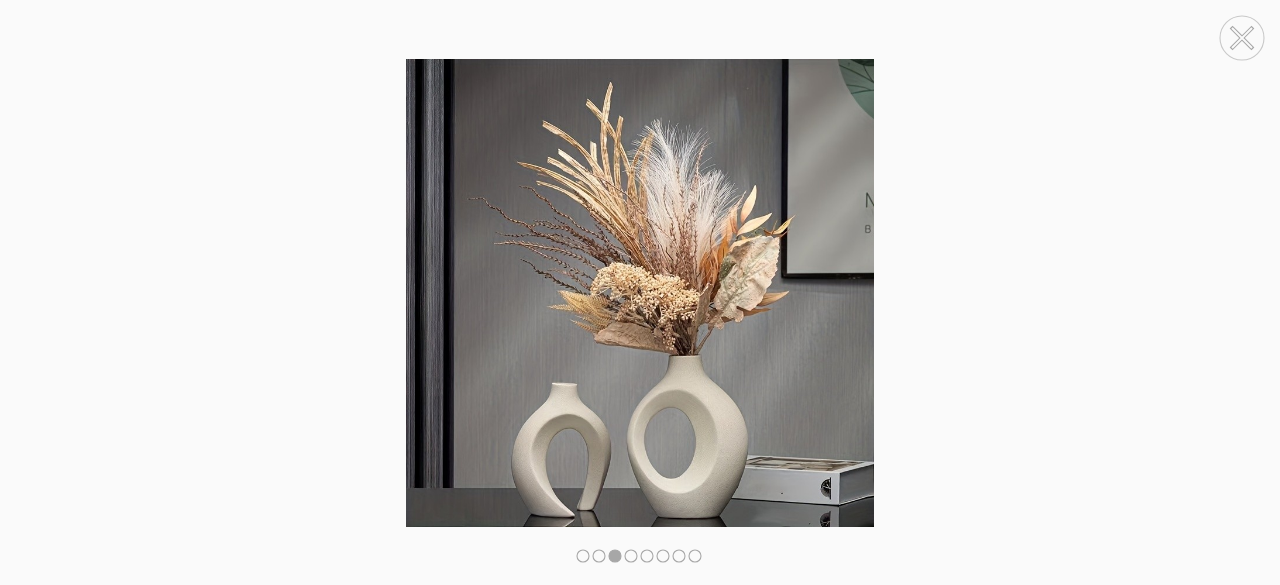 click at bounding box center (640, 293) 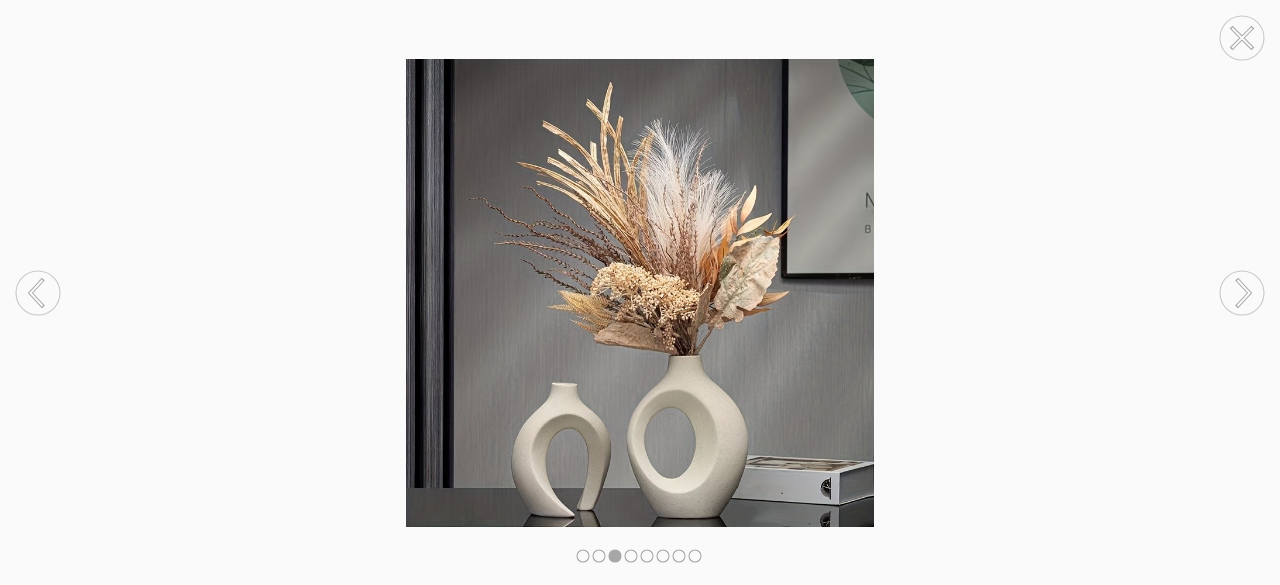 click at bounding box center (640, 293) 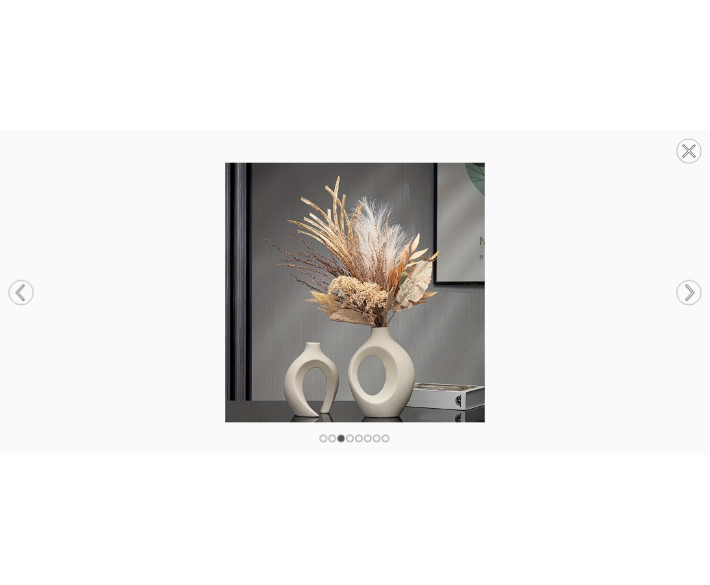 scroll, scrollTop: 318, scrollLeft: 0, axis: vertical 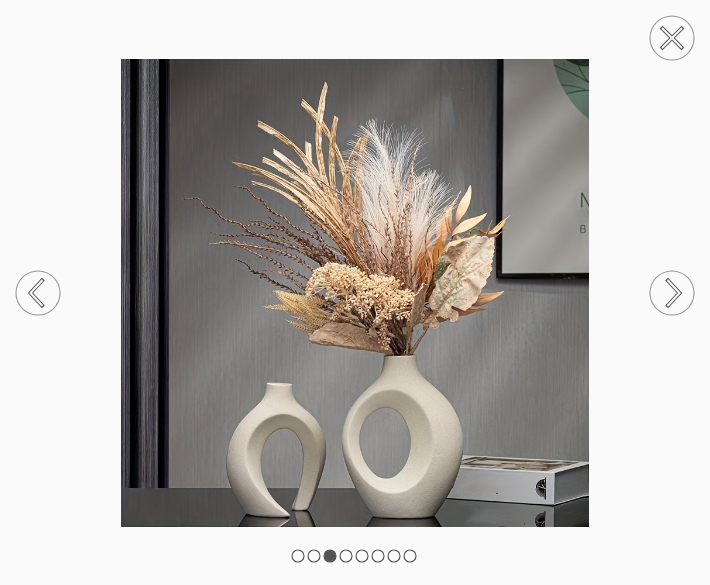 click at bounding box center (355, 293) 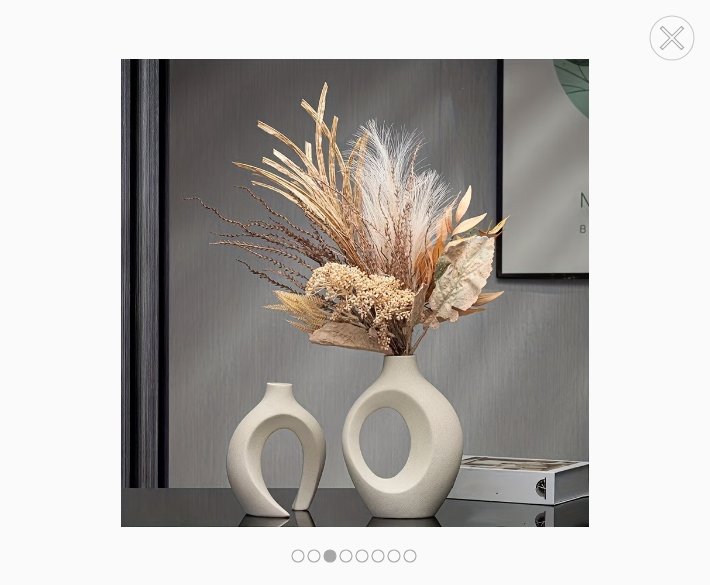 click at bounding box center [355, 293] 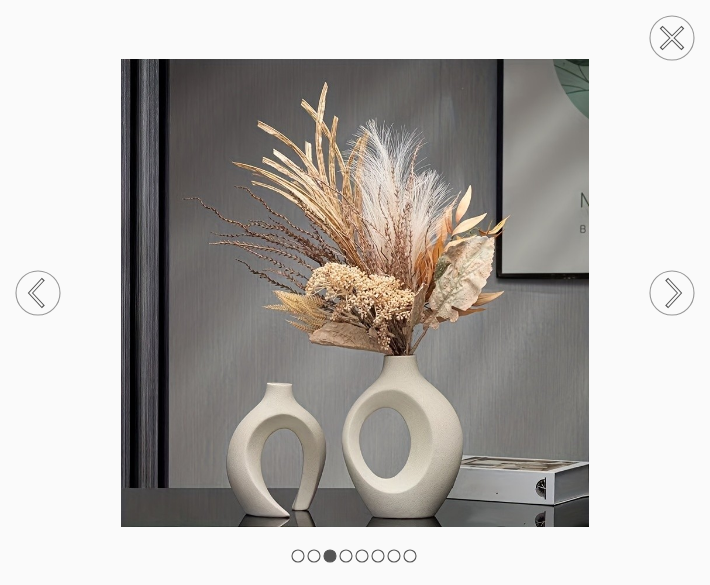 click at bounding box center [355, 293] 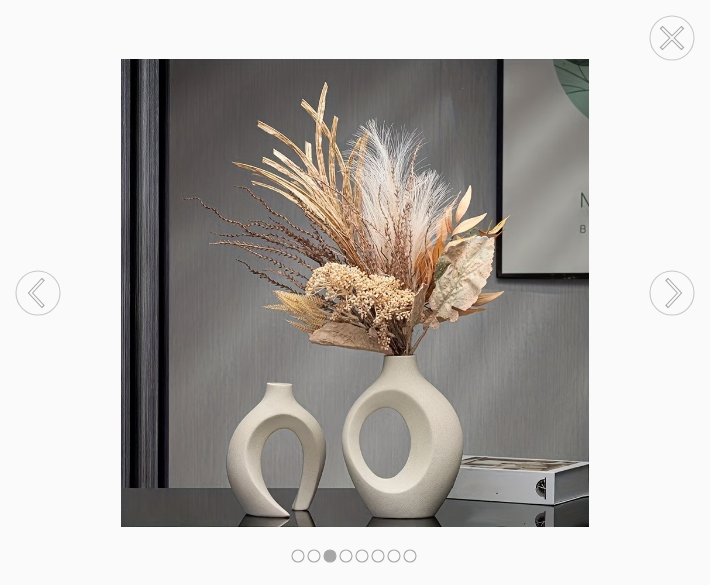 scroll, scrollTop: 390, scrollLeft: 0, axis: vertical 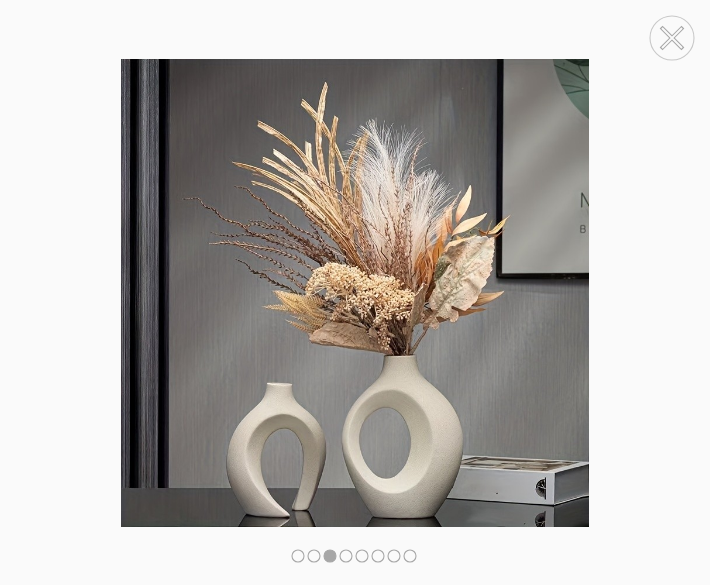 drag, startPoint x: 414, startPoint y: 517, endPoint x: 709, endPoint y: 279, distance: 379.03693 